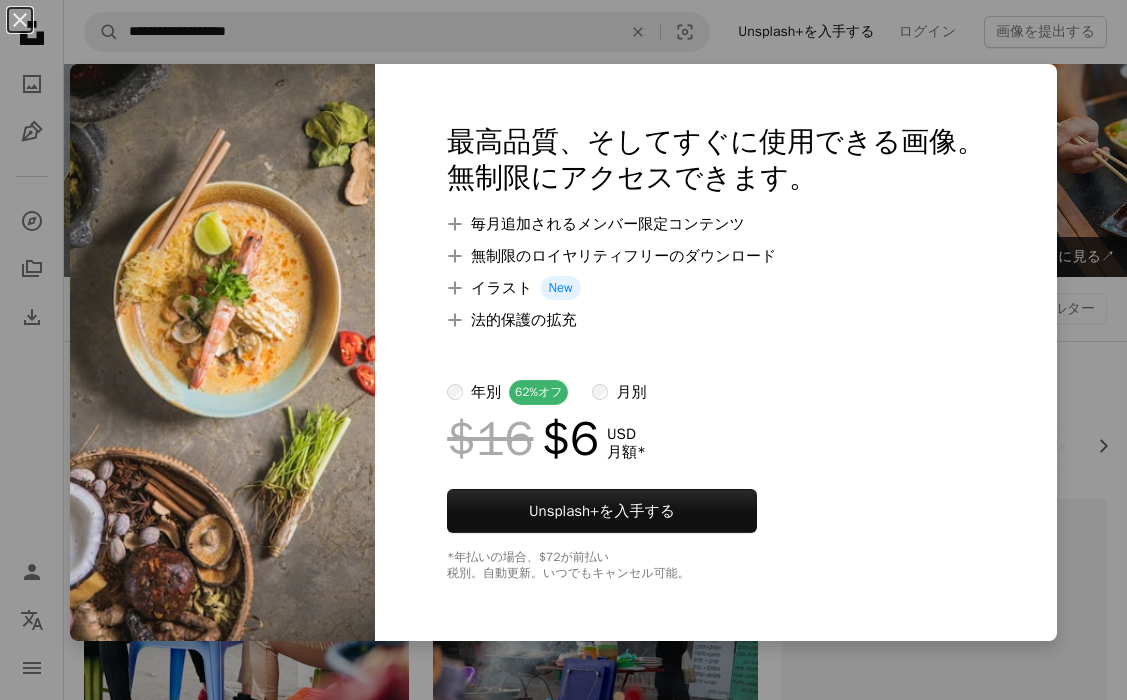 scroll, scrollTop: 1924, scrollLeft: 0, axis: vertical 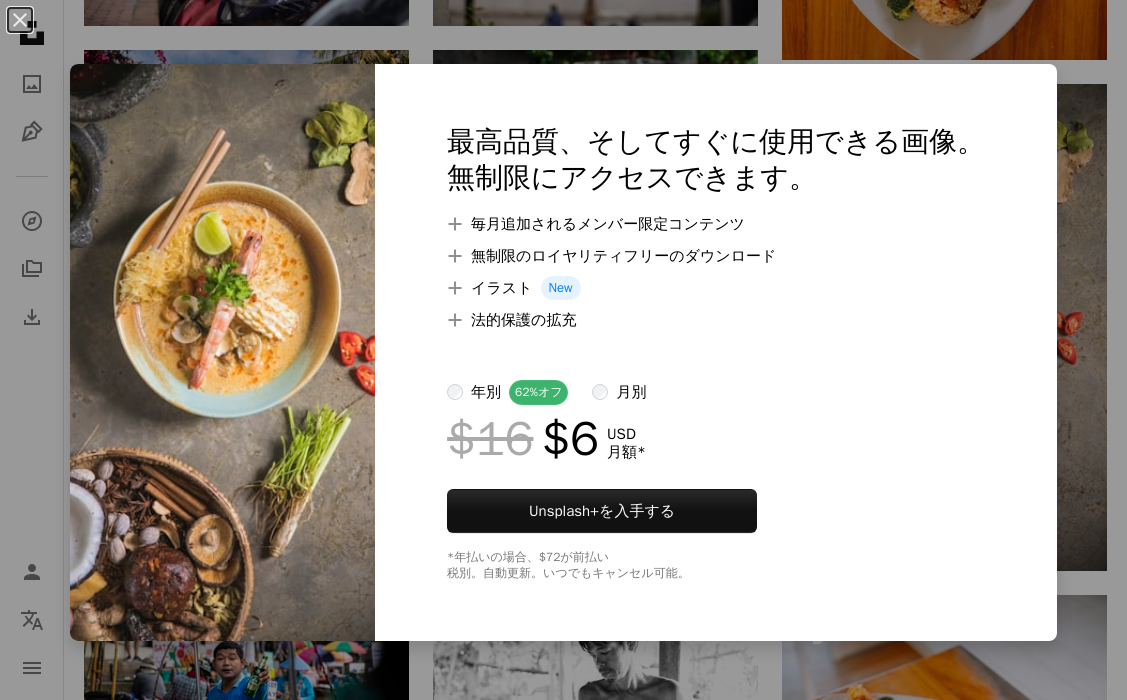 click on "An X shape 最高品質、そしてすぐに使用できる画像。 無制限にアクセスできます。 A plus sign 毎月追加されるメンバー限定コンテンツ A plus sign 無制限のロイヤリティフリーのダウンロード A plus sign イラスト  New A plus sign 法的保護の拡充 年別 62% オフ 月別 $16   $6 USD 月額 * Unsplash+ を入手する *年払いの場合、 $72 が前払い 税別。自動更新。いつでもキャンセル可能。" at bounding box center [563, 350] 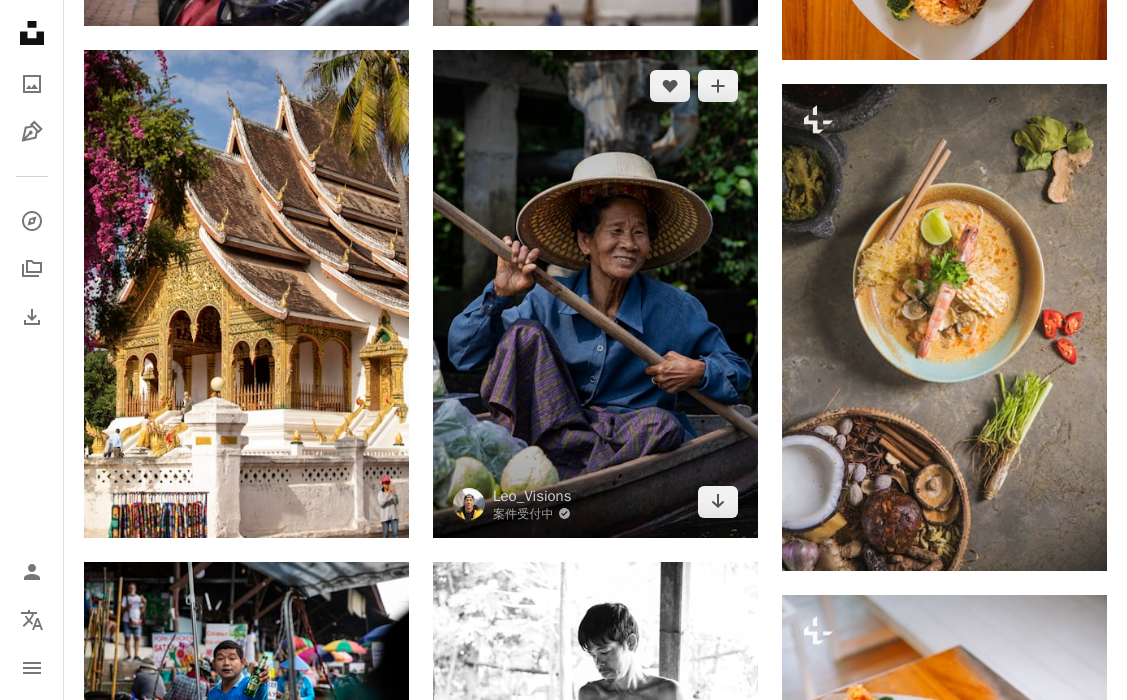 scroll, scrollTop: 3070, scrollLeft: 0, axis: vertical 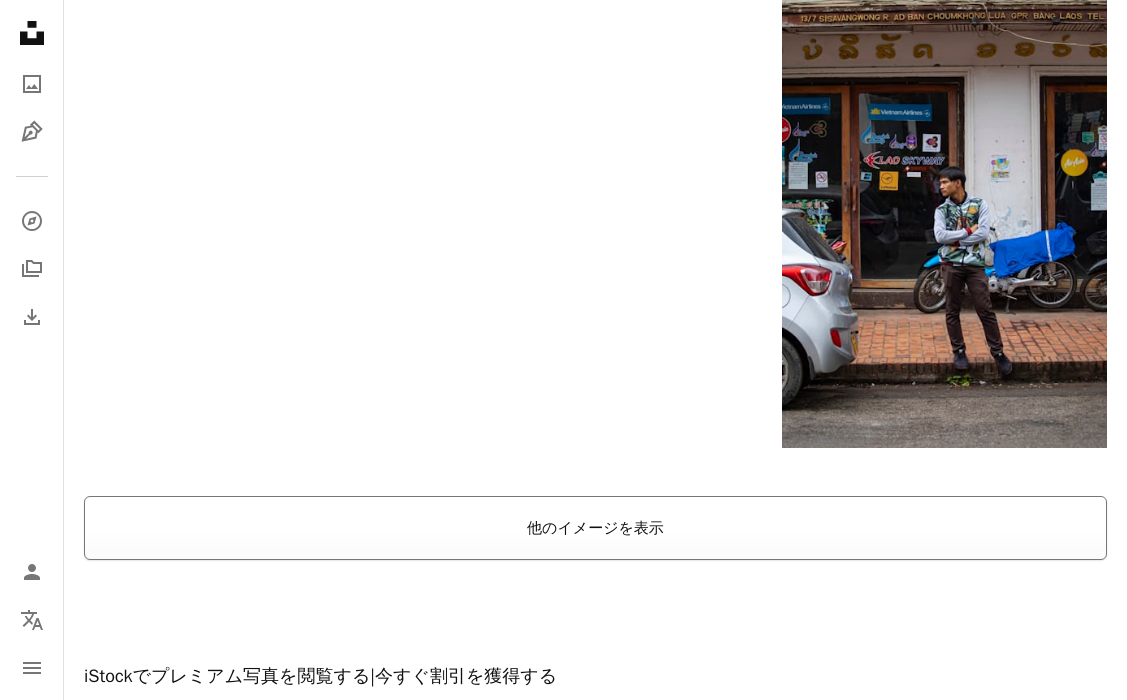 click on "他のイメージを表示" at bounding box center [595, 528] 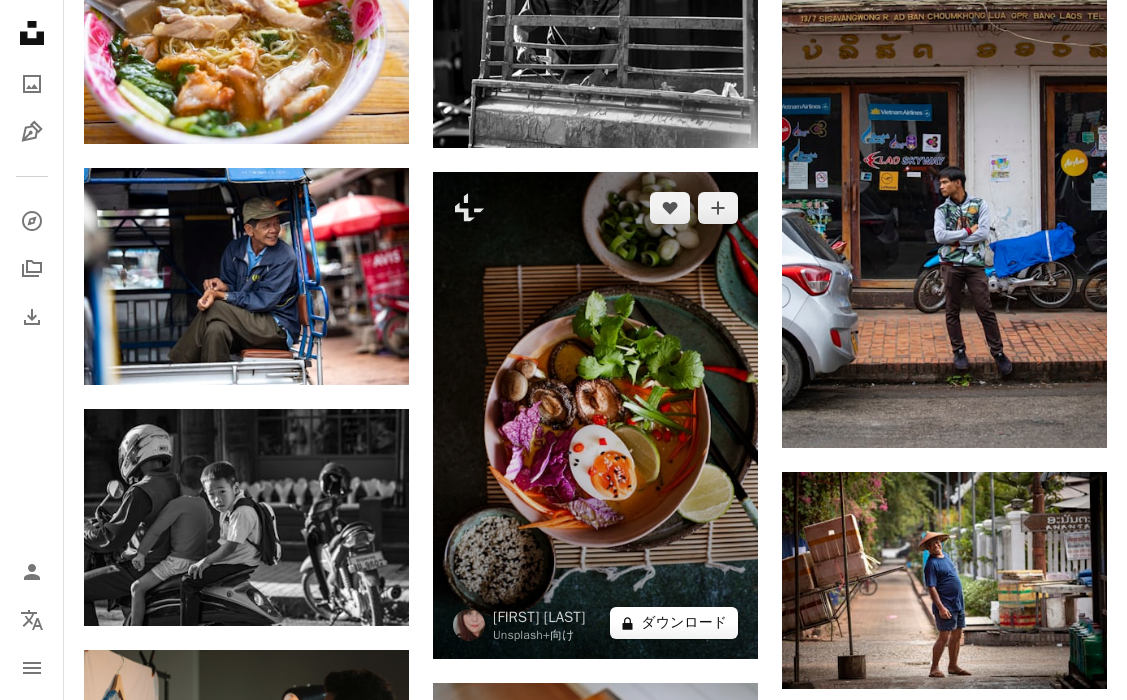 click on "A lock ダウンロード" at bounding box center (674, 623) 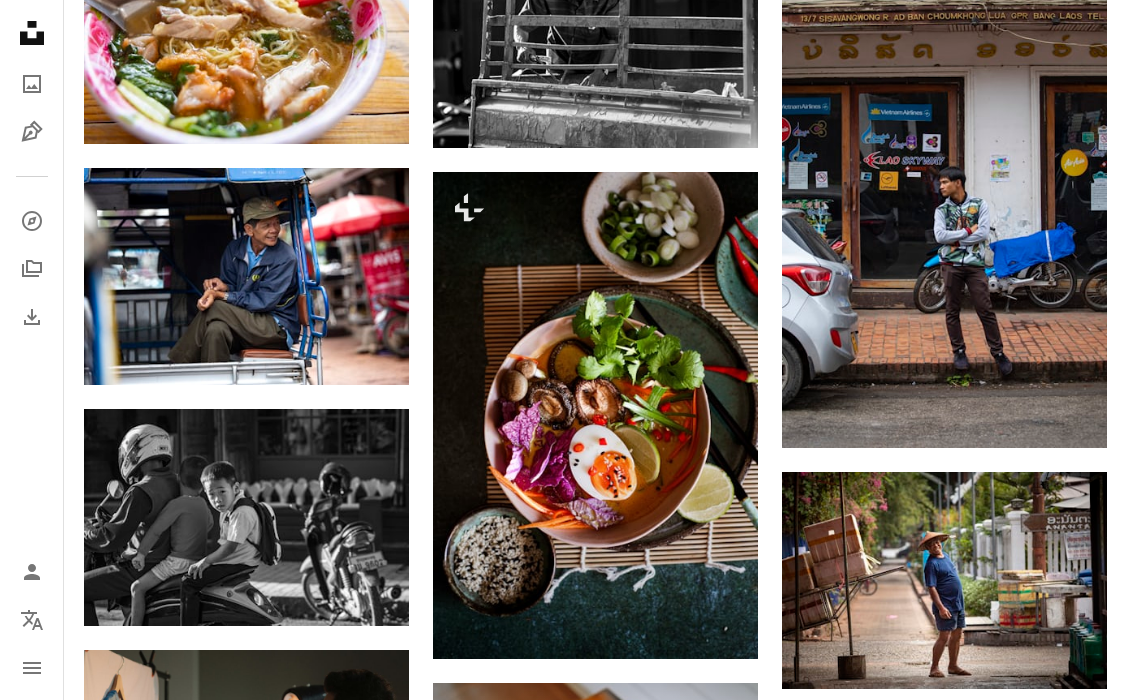 click on "An X shape 最高品質、そしてすぐに使用できる画像。 無制限にアクセスできます。 A plus sign 毎月追加されるメンバー限定コンテンツ A plus sign 無制限のロイヤリティフリーのダウンロード A plus sign イラスト  New A plus sign 法的保護の拡充 年別 62% オフ 月別 $16   $6 USD 月額 * Unsplash+ を入手する *年払いの場合、 $72 が前払い 税別。自動更新。いつでもキャンセル可能。" at bounding box center [563, 3073] 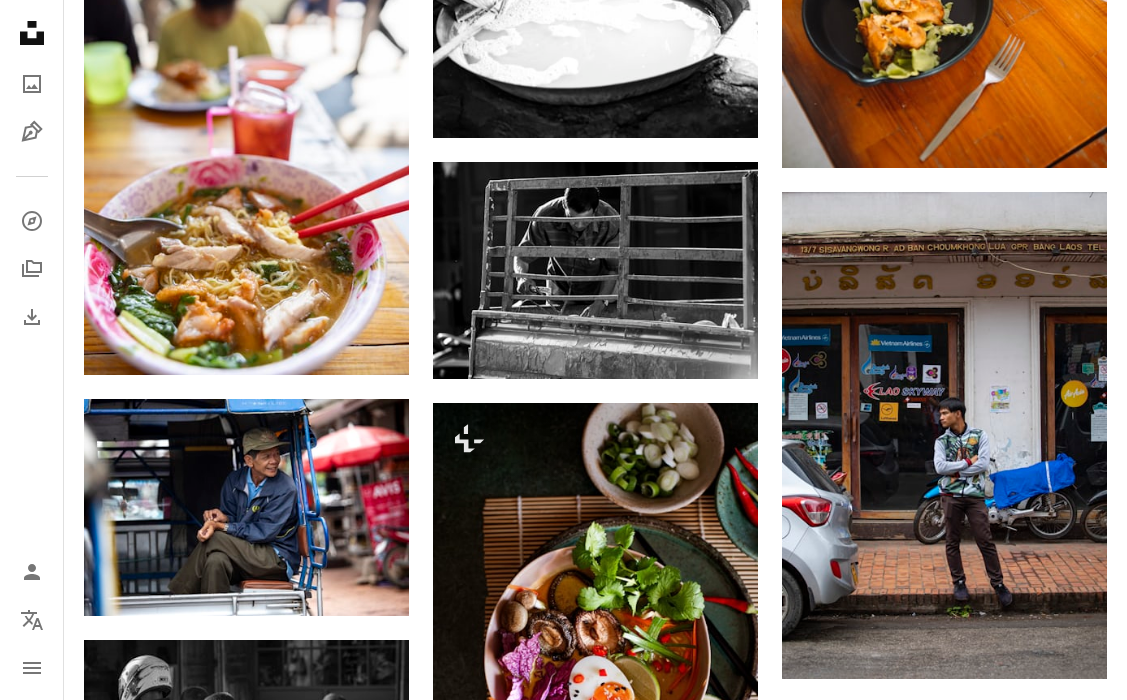 scroll, scrollTop: 2827, scrollLeft: 0, axis: vertical 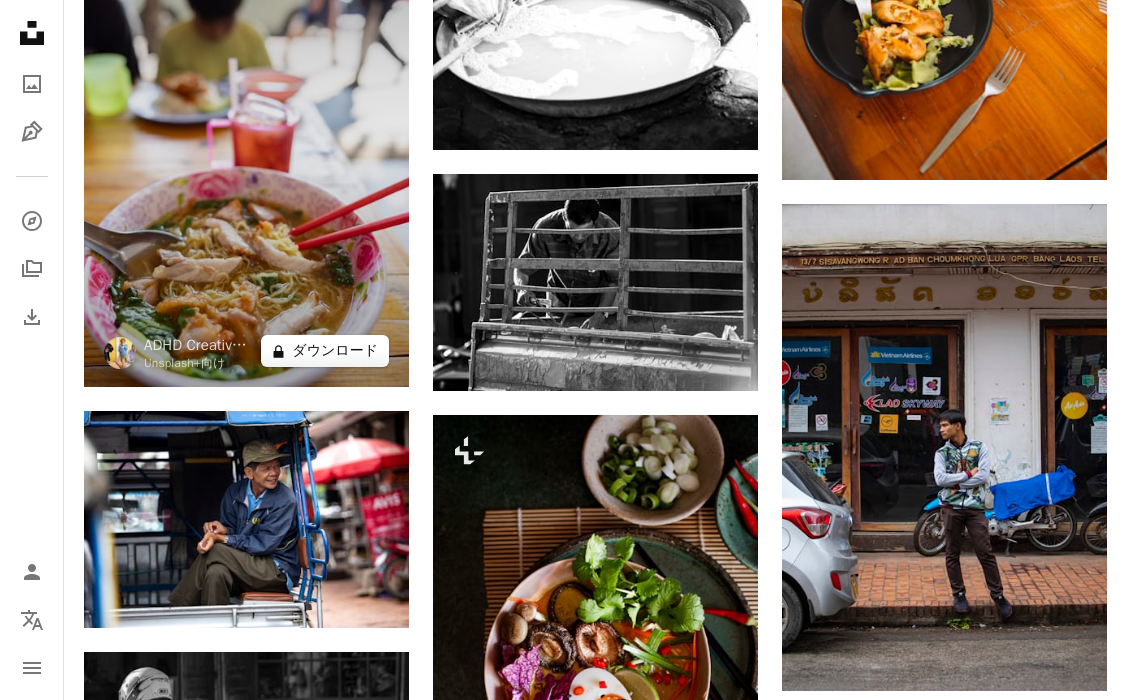 click on "A lock ダウンロード" at bounding box center (325, 351) 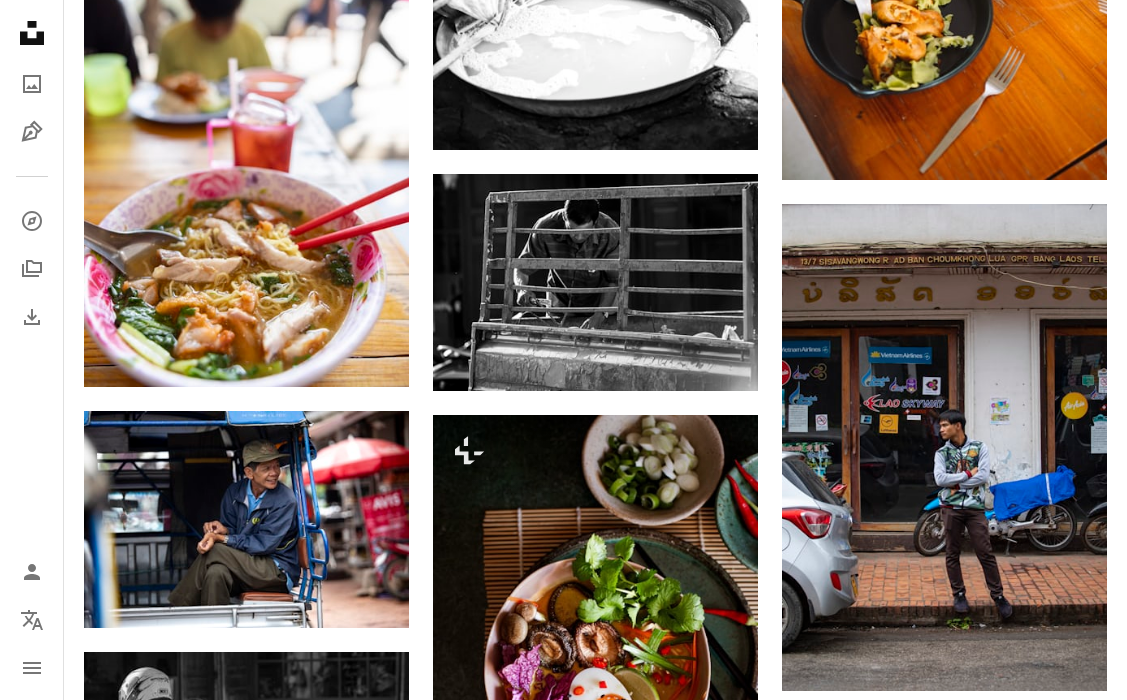 click on "An X shape 最高品質、そしてすぐに使用できる画像。 無制限にアクセスできます。 A plus sign 毎月追加されるメンバー限定コンテンツ A plus sign 無制限のロイヤリティフリーのダウンロード A plus sign イラスト  New A plus sign 法的保護の拡充 年別 62% オフ 月別 $16   $6 USD 月額 * Unsplash+ を入手する *年払いの場合、 $72 が前払い 税別。自動更新。いつでもキャンセル可能。" at bounding box center [563, 3316] 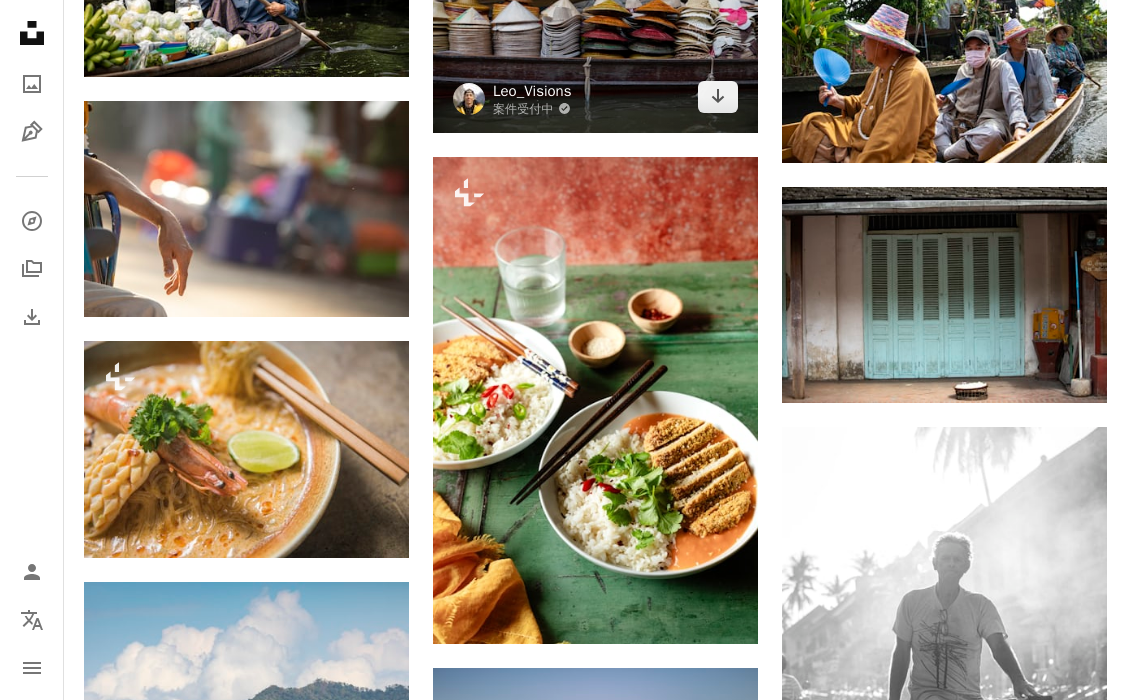 scroll, scrollTop: 4575, scrollLeft: 0, axis: vertical 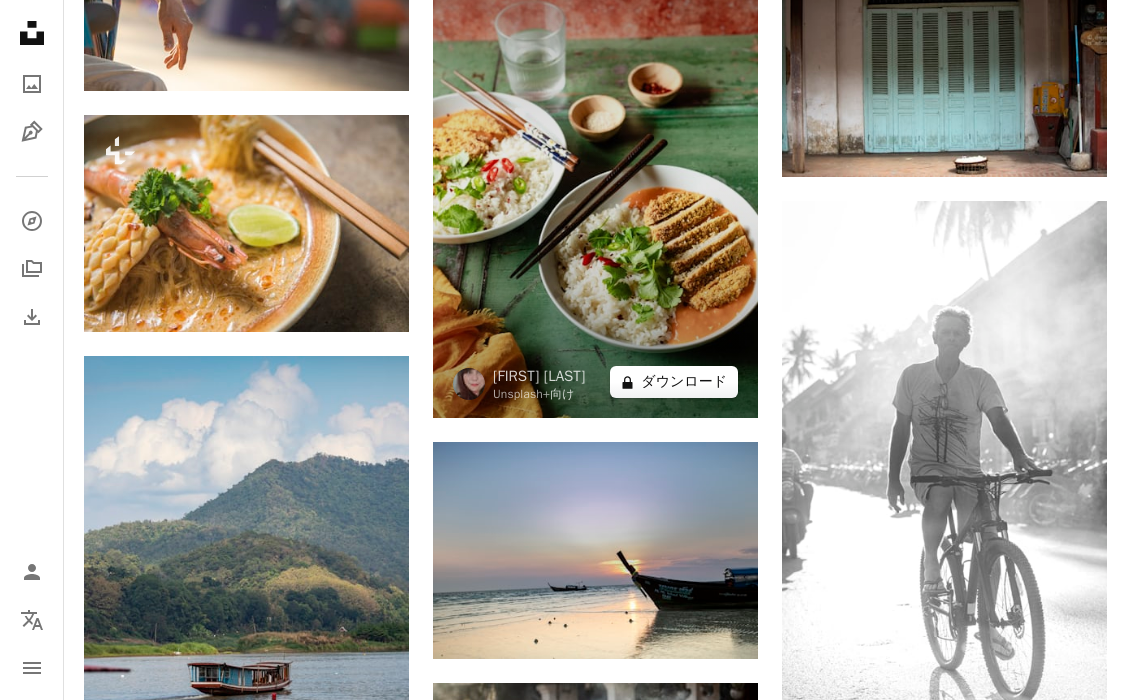 click on "A lock ダウンロード" at bounding box center (674, 382) 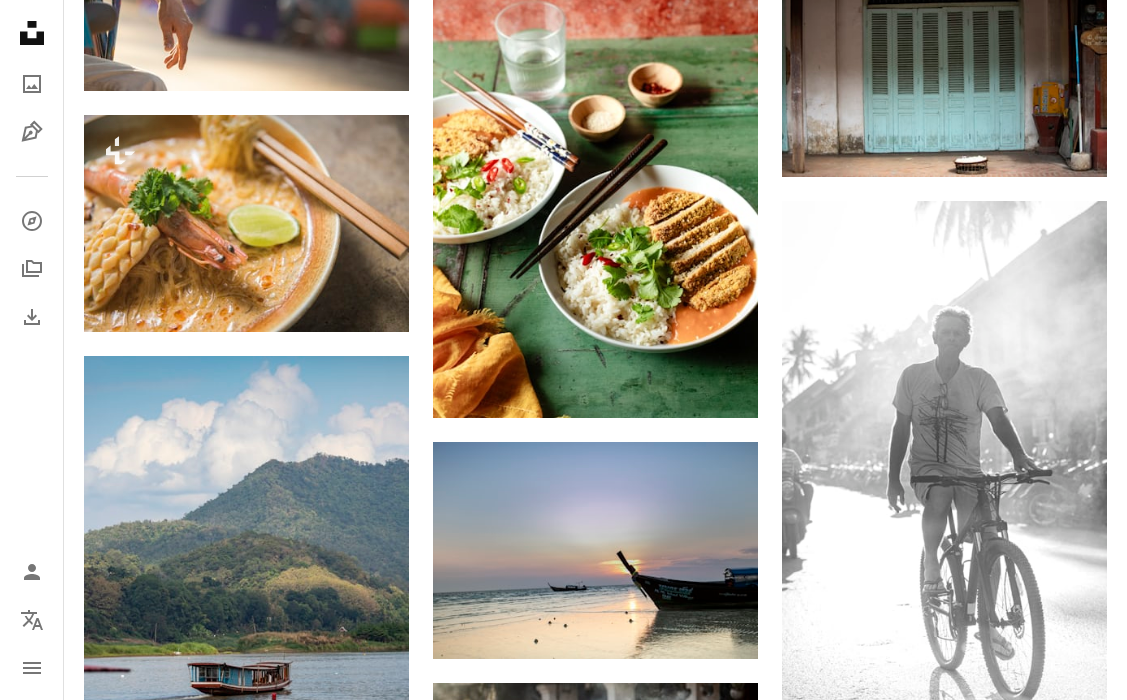 click on "An X shape 最高品質、そしてすぐに使用できる画像。 無制限にアクセスできます。 A plus sign 毎月追加されるメンバー限定コンテンツ A plus sign 無制限のロイヤリティフリーのダウンロード A plus sign イラスト  New A plus sign 法的保護の拡充 年別 62% オフ 月別 $16   $6 USD 月額 * Unsplash+ を入手する *年払いの場合、 $72 が前払い 税別。自動更新。いつでもキャンセル可能。" at bounding box center (563, 4616) 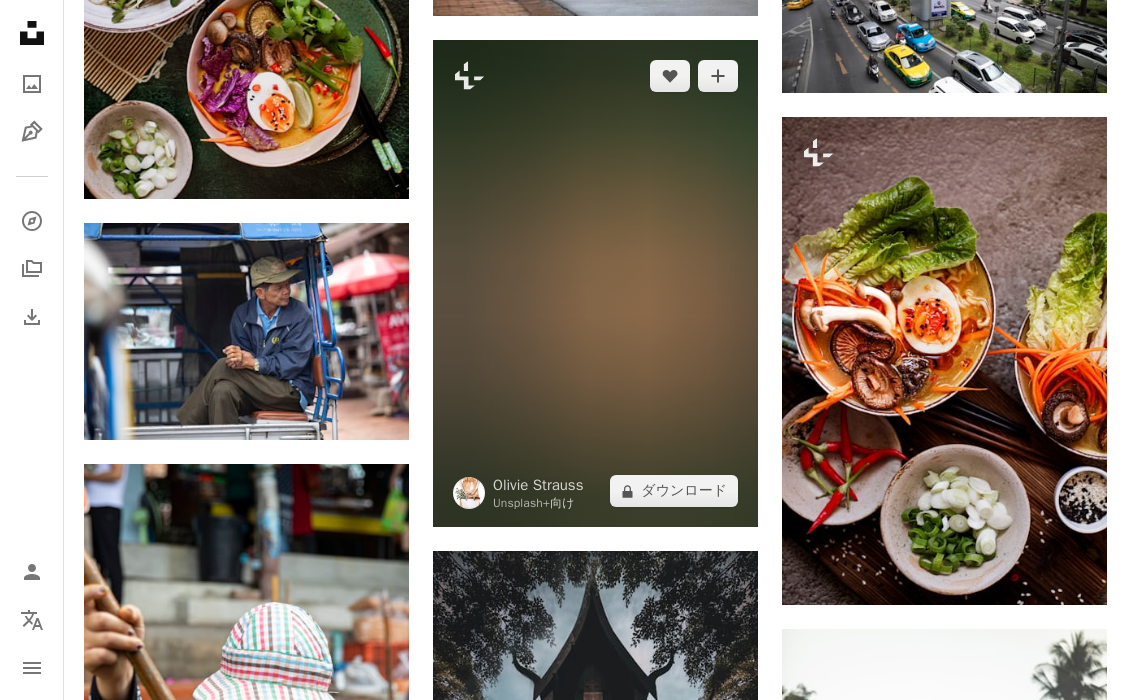 scroll, scrollTop: 5997, scrollLeft: 0, axis: vertical 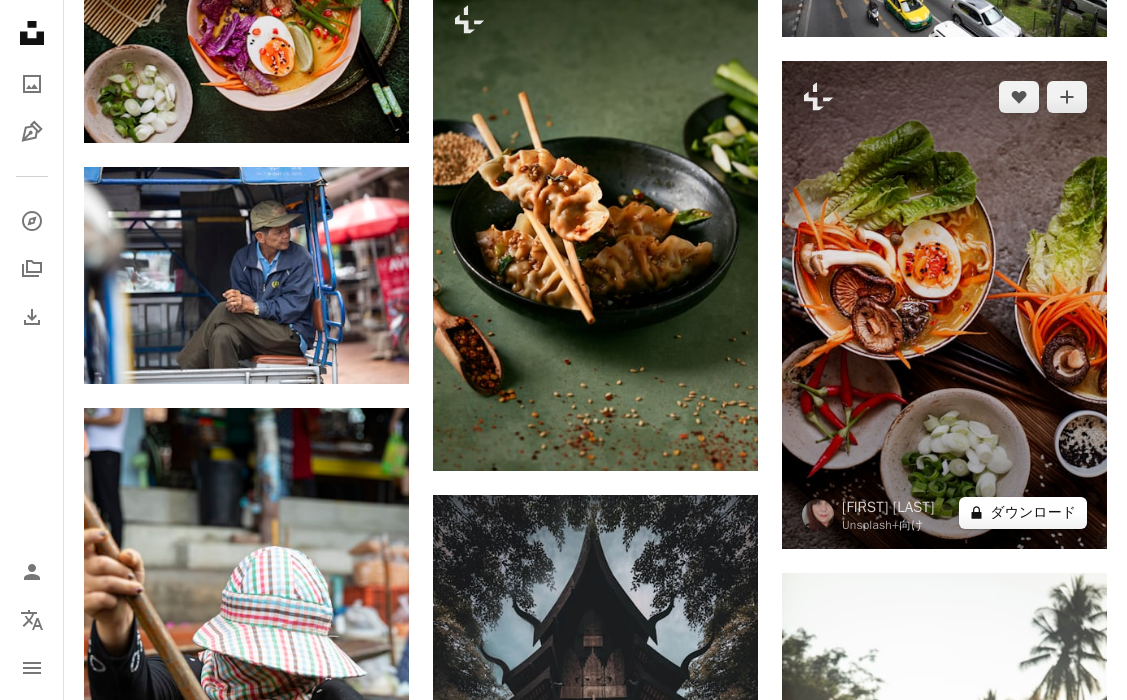 click on "A lock ダウンロード" at bounding box center (1023, 513) 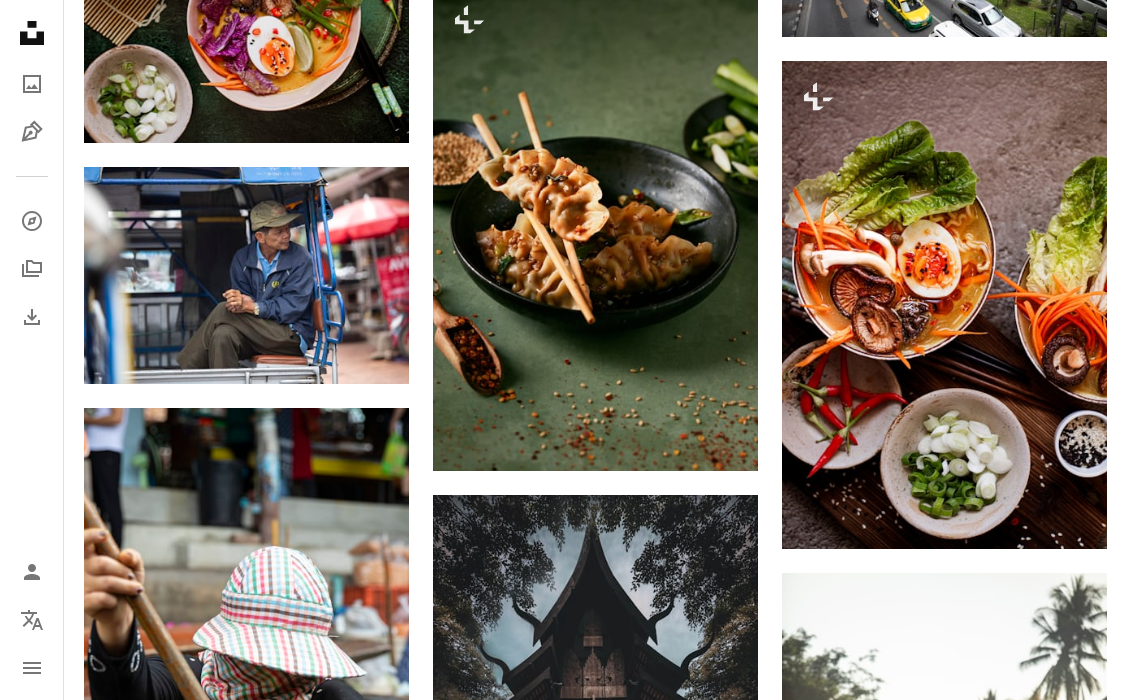 click on "An X shape 最高品質、そしてすぐに使用できる画像。 無制限にアクセスできます。 A plus sign 毎月追加されるメンバー限定コンテンツ A plus sign 無制限のロイヤリティフリーのダウンロード A plus sign イラスト  New A plus sign 法的保護の拡充 年別 62% オフ 月別 $16   $6 USD 月額 * Unsplash+ を入手する *年払いの場合、 $72 が前払い 税別。自動更新。いつでもキャンセル可能。" at bounding box center [563, 3194] 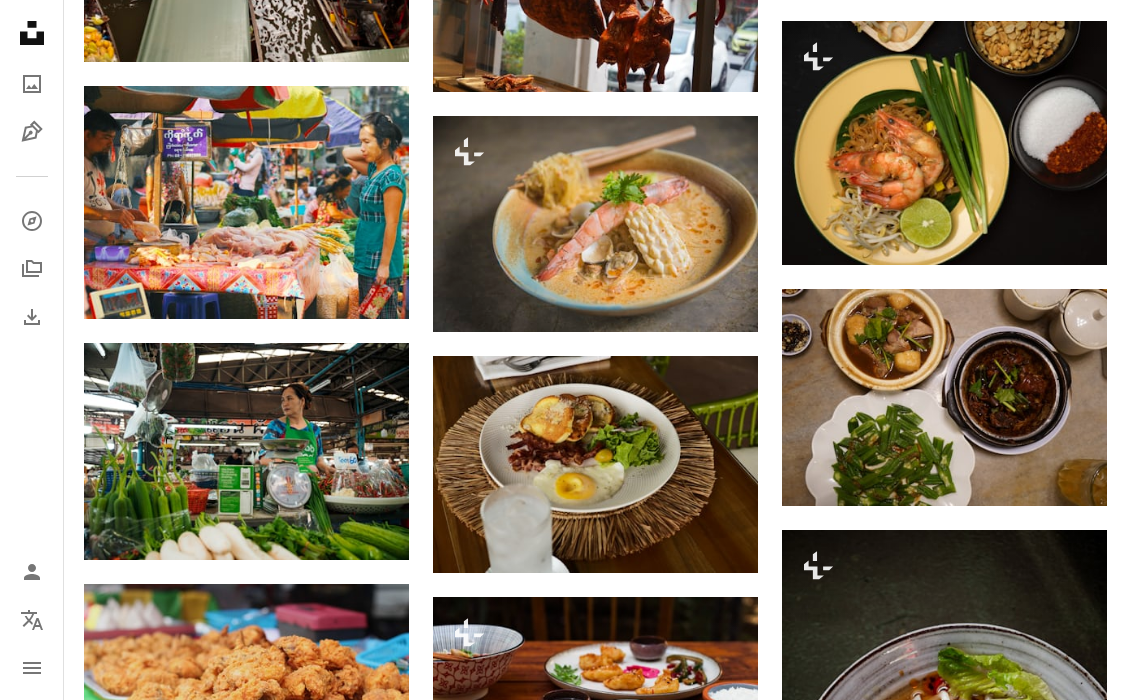 scroll, scrollTop: 8810, scrollLeft: 0, axis: vertical 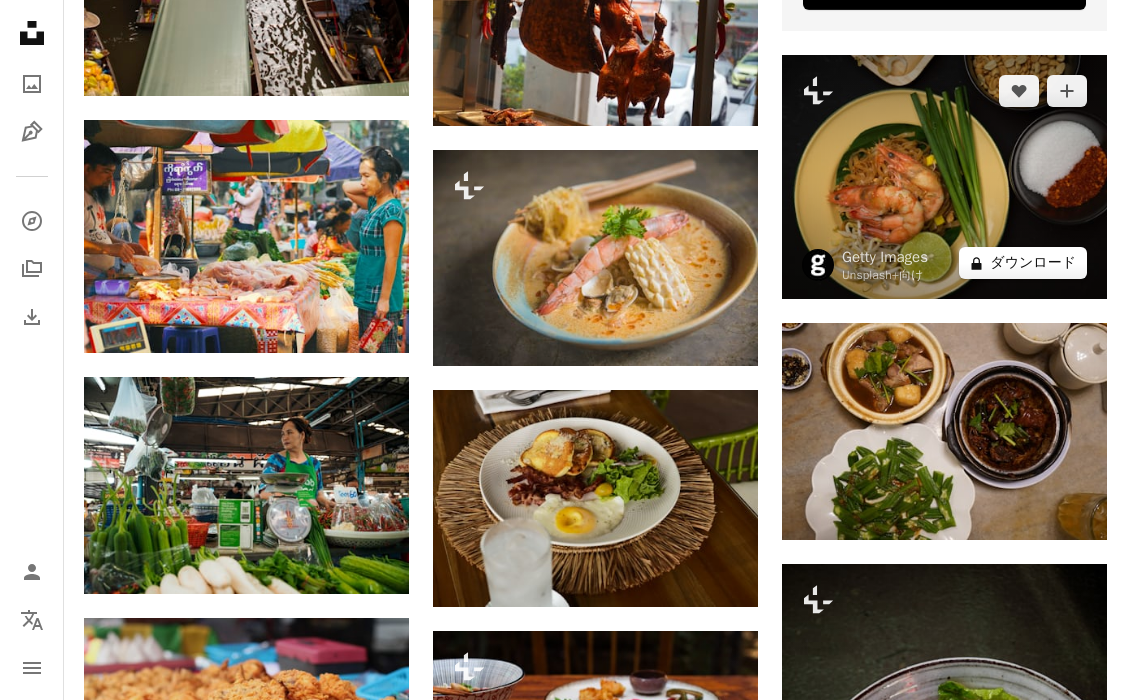 click on "A lock ダウンロード" at bounding box center [1023, 263] 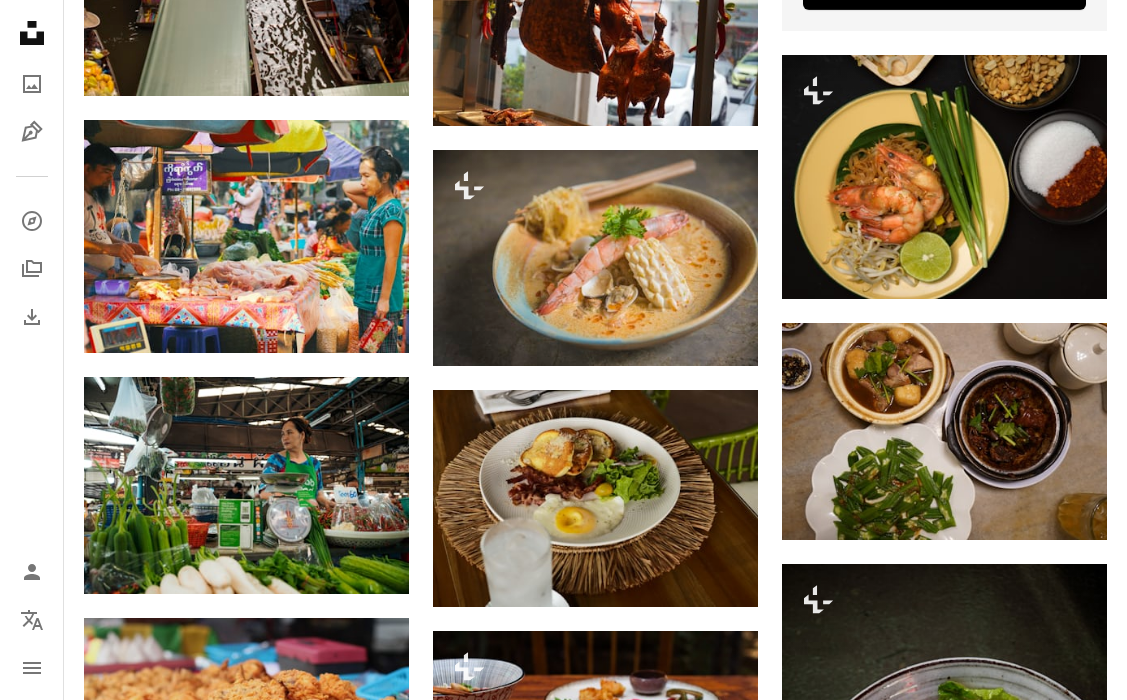 click on "最高品質、そしてすぐに使用できる画像。 無制限にアクセスできます。 A plus sign 毎月追加されるメンバー限定コンテンツ A plus sign 無制限のロイヤリティフリーのダウンロード A plus sign イラスト  New A plus sign 法的保護の拡充 年別 62% オフ 月別 $16   $6 USD 月額 * Unsplash+ を入手する *年払いの場合、 $72 が前払い 税別。自動更新。いつでもキャンセル可能。" at bounding box center [716, 4110] 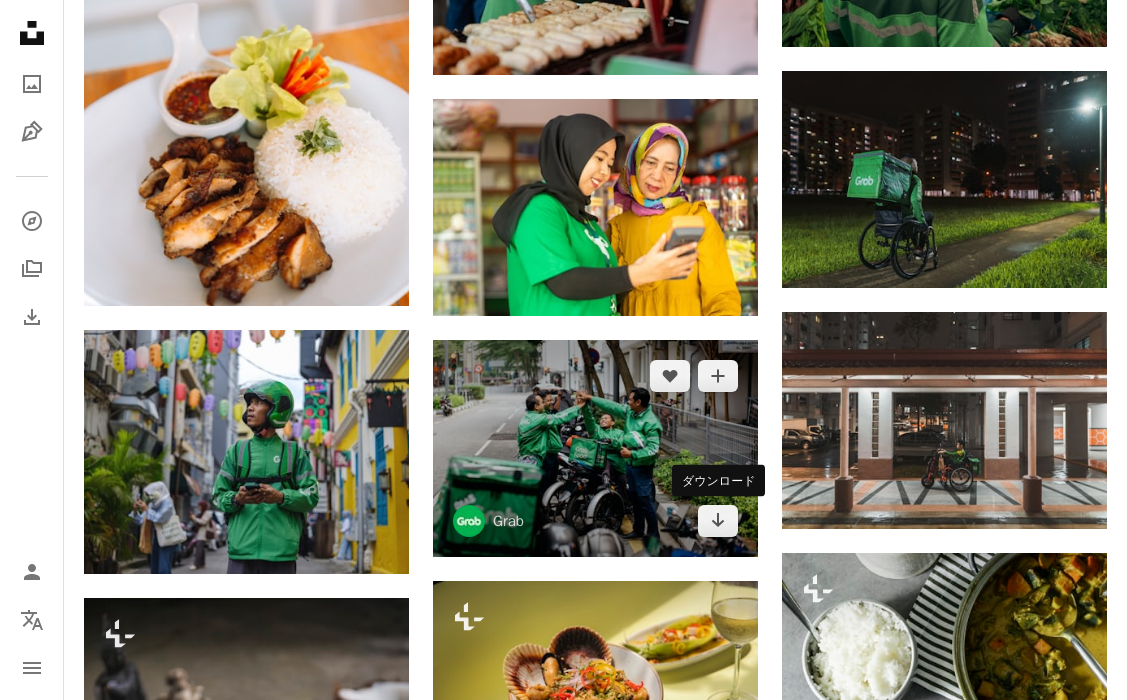 scroll, scrollTop: 15068, scrollLeft: 0, axis: vertical 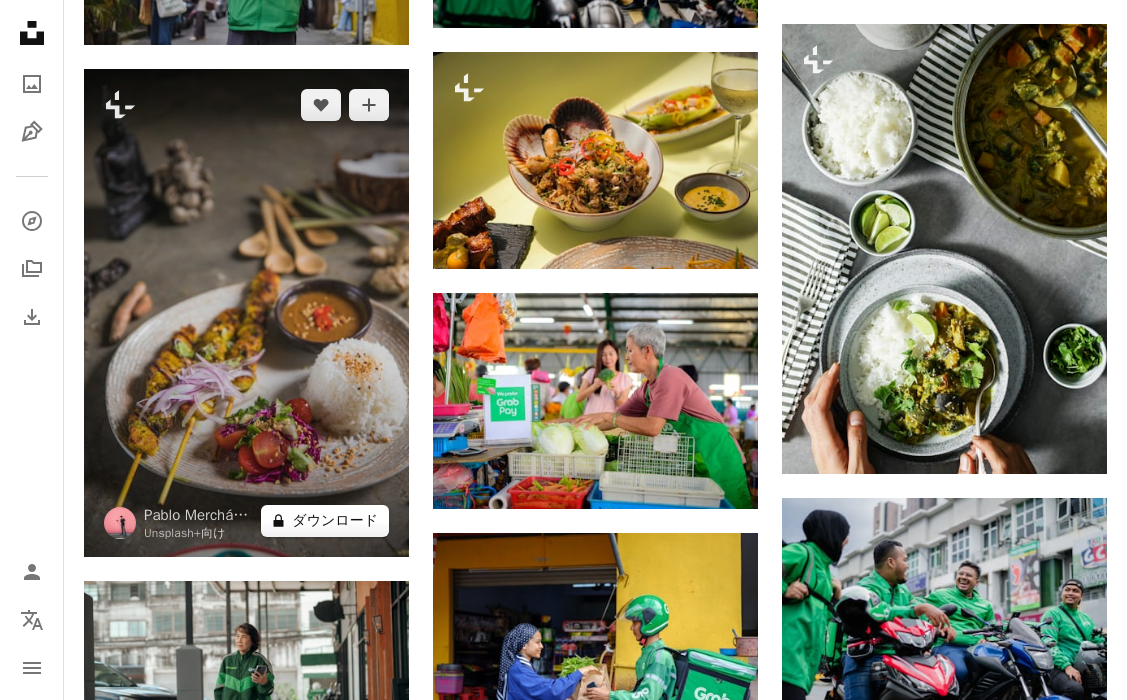 click on "A lock ダウンロード" at bounding box center [325, 521] 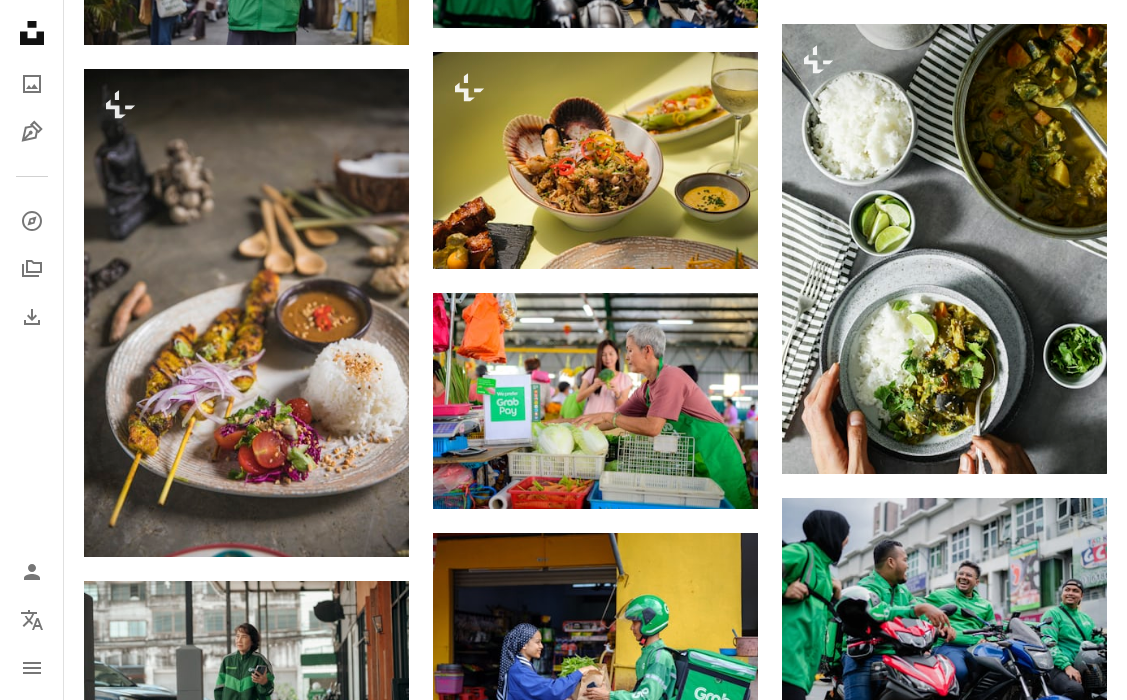 click on "An X shape 最高品質、そしてすぐに使用できる画像。 無制限にアクセスできます。 A plus sign 毎月追加されるメンバー限定コンテンツ A plus sign 無制限のロイヤリティフリーのダウンロード A plus sign イラスト  New A plus sign 法的保護の拡充 年別 62% オフ 月別 $16   $6 USD 月額 * Unsplash+ を入手する *年払いの場合、 $72 が前払い 税別。自動更新。いつでもキャンセル可能。" at bounding box center (563, 3528) 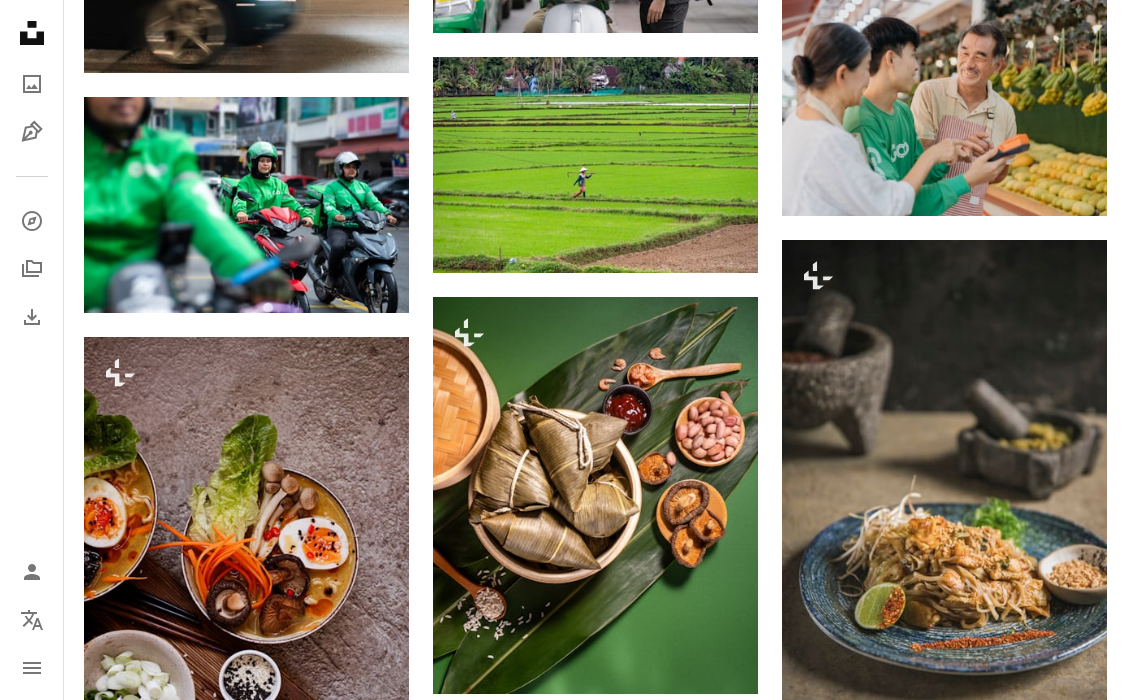 scroll, scrollTop: 18240, scrollLeft: 0, axis: vertical 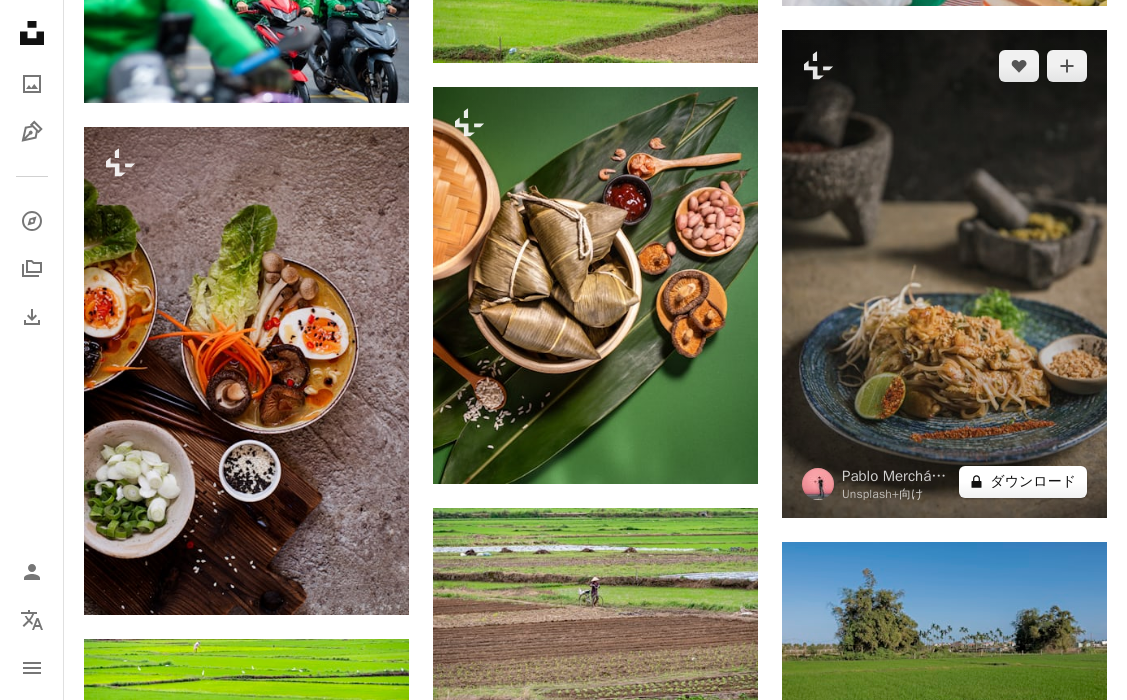 click on "A lock ダウンロード" at bounding box center [1023, 482] 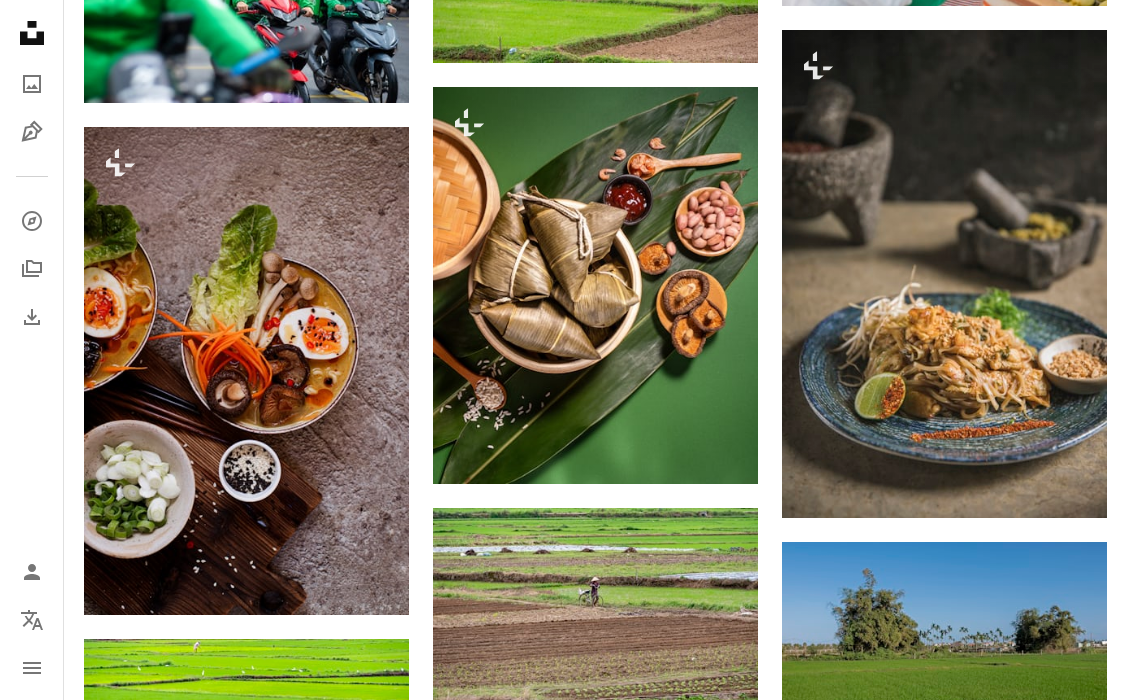 click on "An X shape 最高品質、そしてすぐに使用できる画像。 無制限にアクセスできます。 A plus sign 毎月追加されるメンバー限定コンテンツ A plus sign 無制限のロイヤリティフリーのダウンロード A plus sign イラスト  New A plus sign 法的保護の拡充 年別 62% オフ 月別 $16   $6 USD 月額 * Unsplash+ を入手する *年払いの場合、 $72 が前払い 税別。自動更新。いつでもキャンセル可能。" at bounding box center (563, 4565) 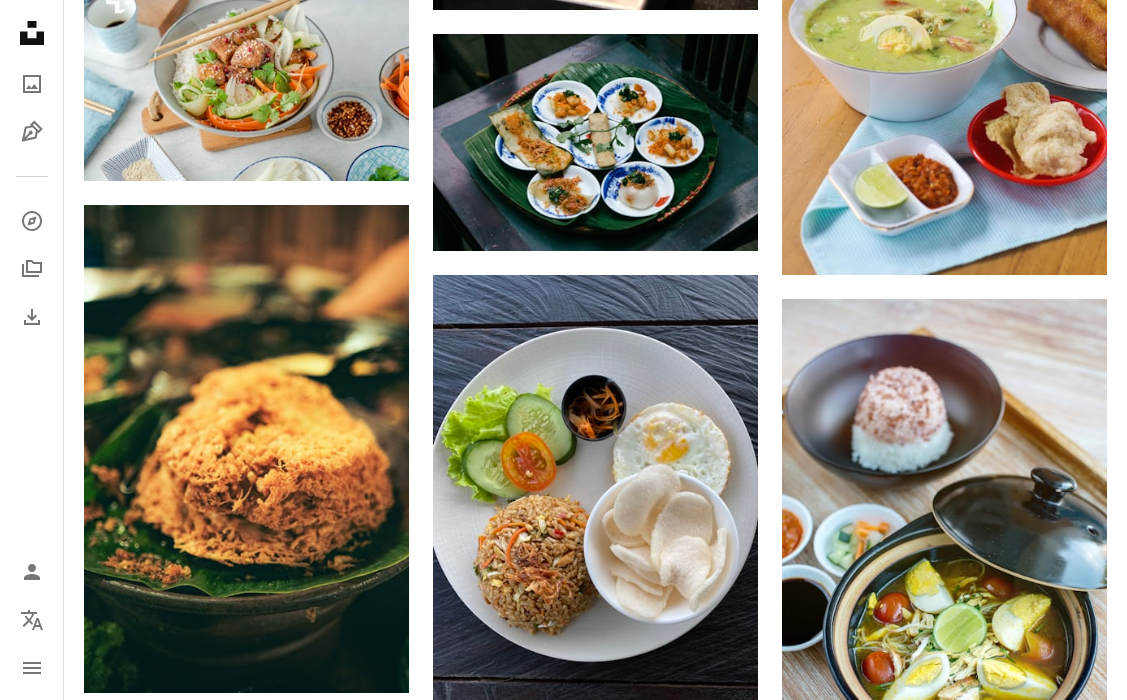 scroll, scrollTop: 31100, scrollLeft: 0, axis: vertical 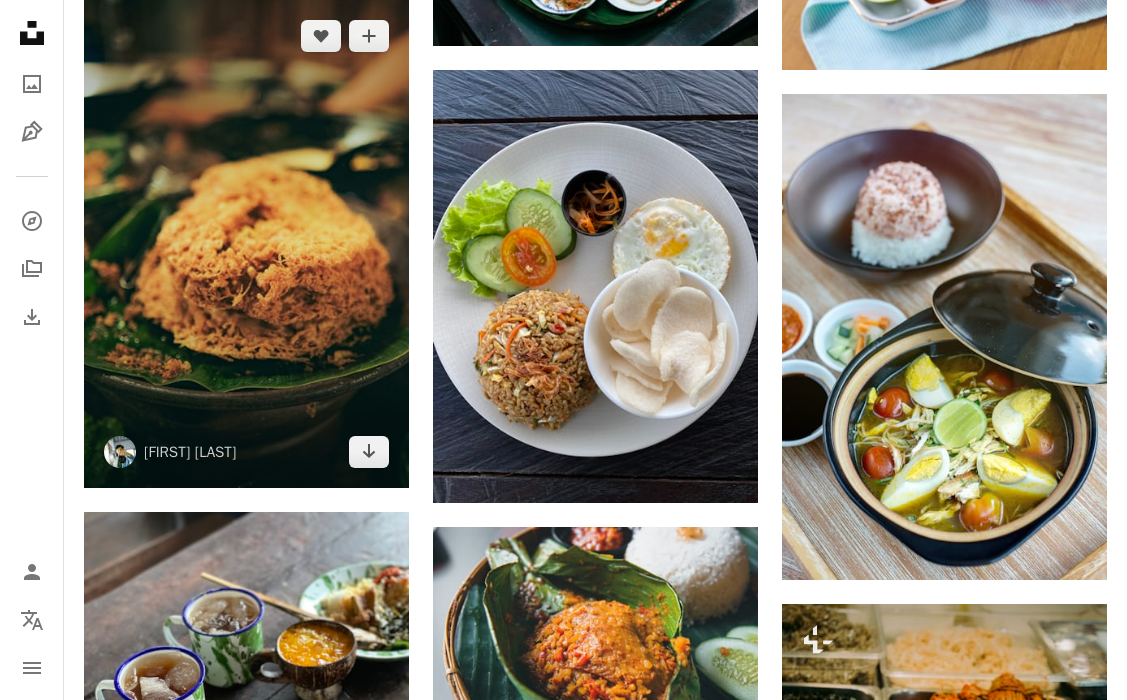 click at bounding box center [246, 244] 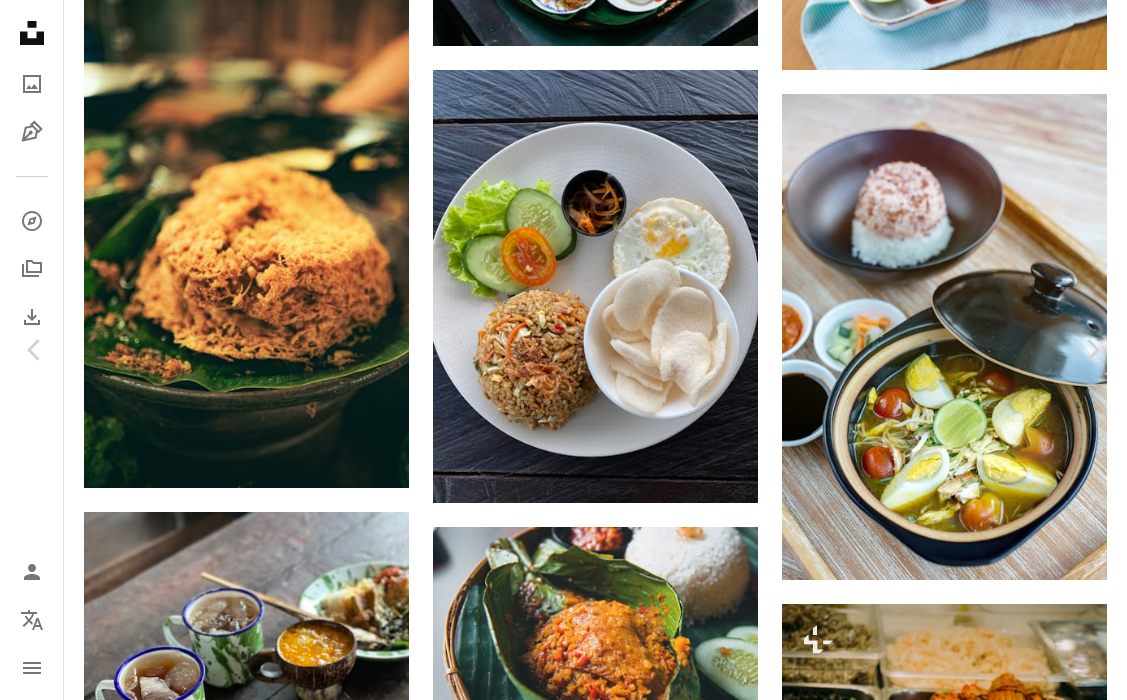 click on "無料ダウンロード" at bounding box center [918, 4518] 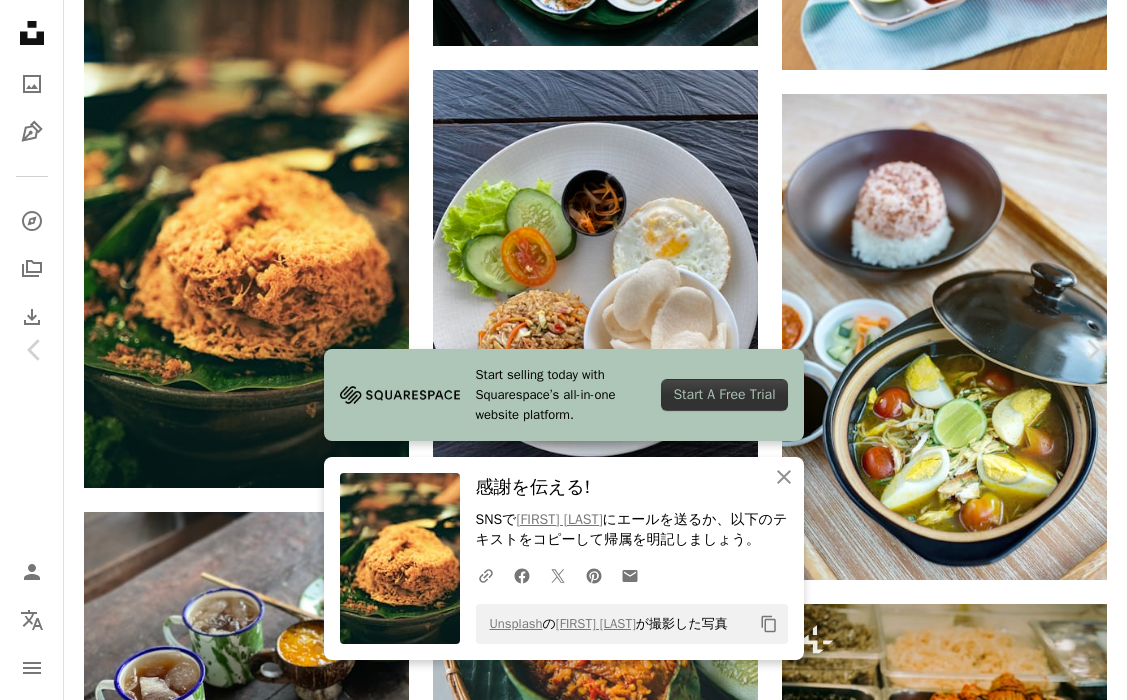 scroll, scrollTop: 617, scrollLeft: 0, axis: vertical 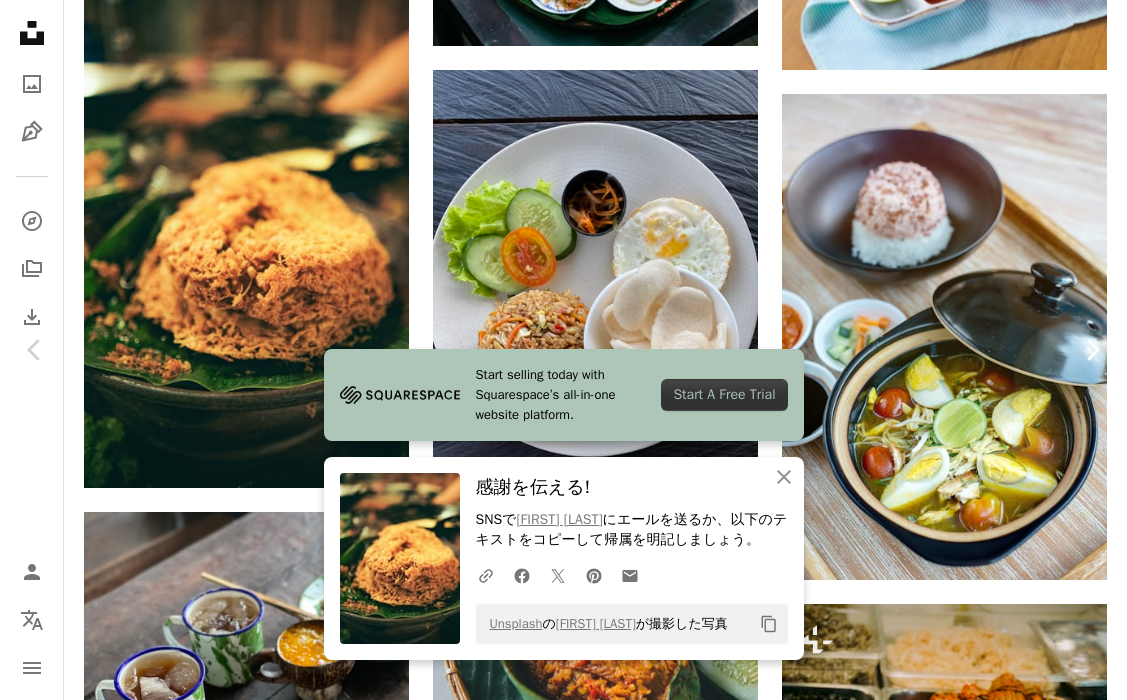 click on "Chevron right" at bounding box center (1092, 350) 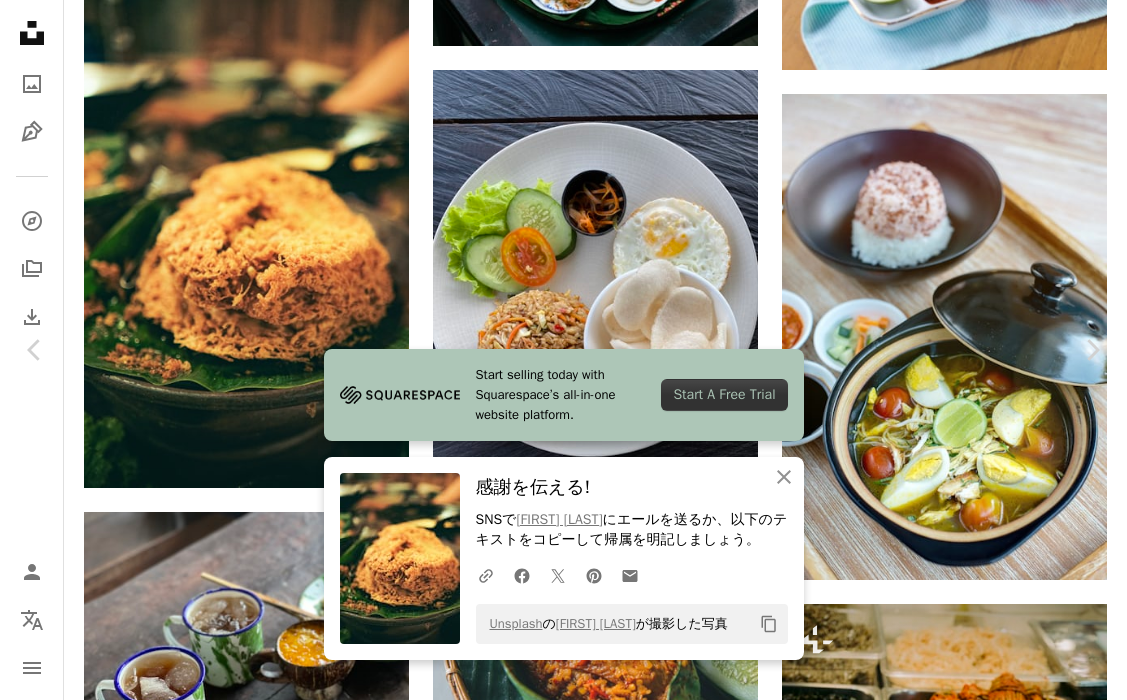click on "An X shape Chevron left Chevron right Start selling today with Squarespace’s all-in-one website platform. Start A Free Trial An X shape 閉じる 感謝を伝える! SNSで [FIRST] [LAST] にエールを送るか、以下のテキストをコピーして帰属を明記しましょう。 A URL sharing icon (chains) Facebook icon X (formerly Twitter) icon Pinterest icon An envelope Unsplash の [FIRST] [LAST] が撮影した写真
Copy content Colin + Meg Unsplash+ 向け A heart A plus sign A lock ダウンロード Zoom in A forward-right arrow 共有 More Actions Calendar outlined 2022年10月2日 に公開 Safety Unsplash+ライセンス の下でライセンスされています 健康食品 ファストフード フードトラック 屋台の食べ物 食品のプレゼンテーション 片付けてください フィンガーフード 屋台の食べ物 フードベンダー 無料の写真 このシリーズより Chevron right Plus sign for Unsplash+ Plus sign for Unsplash+ A heart" at bounding box center [563, 4821] 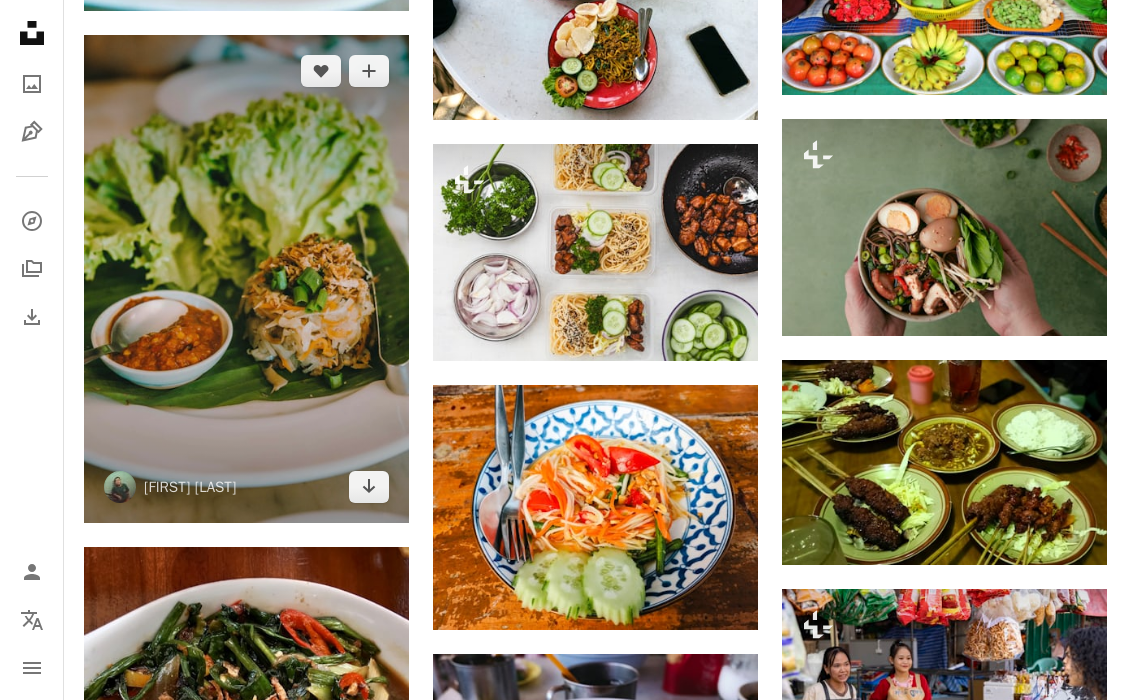 scroll, scrollTop: 39366, scrollLeft: 0, axis: vertical 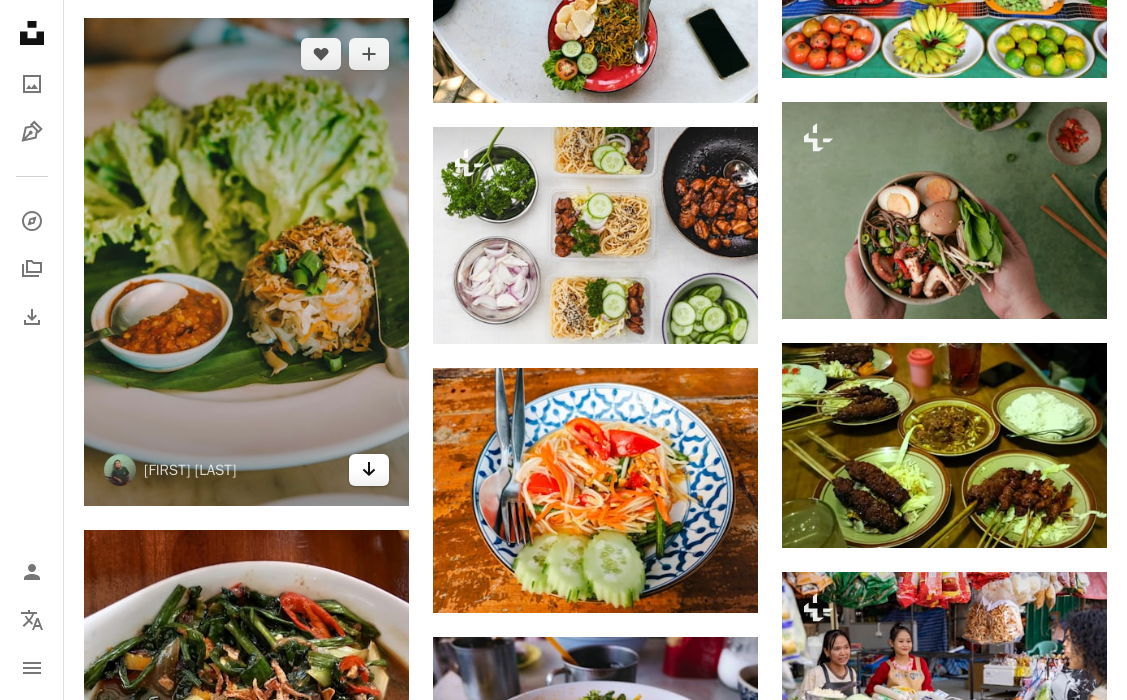 click on "Arrow pointing down" 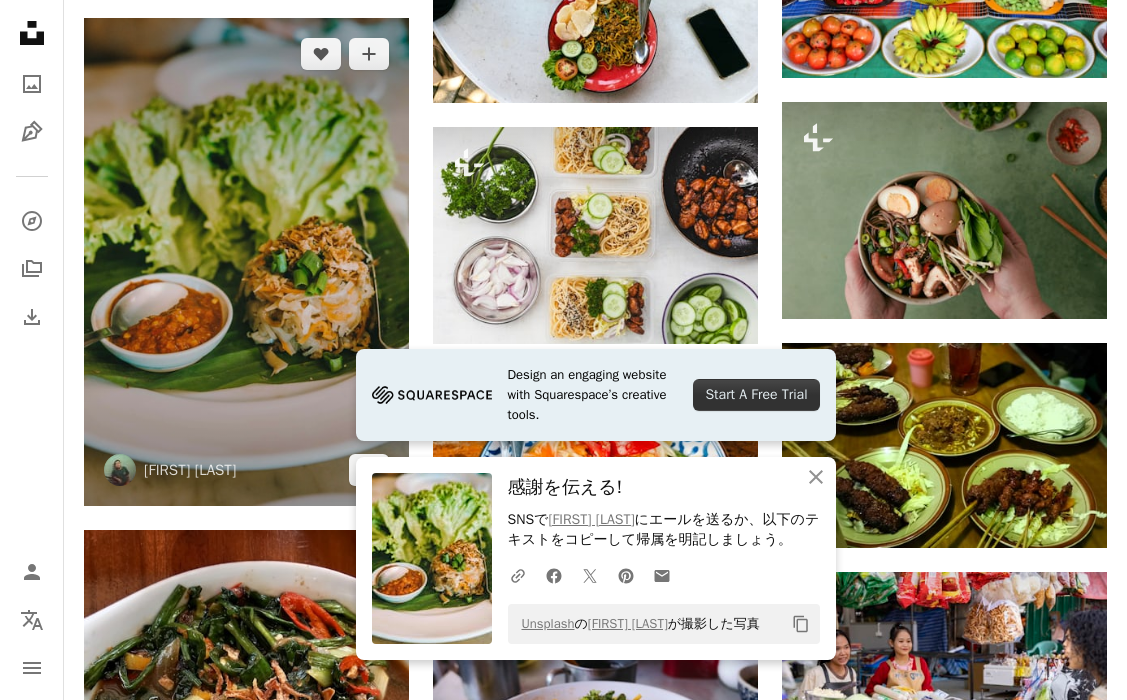 click at bounding box center [246, 262] 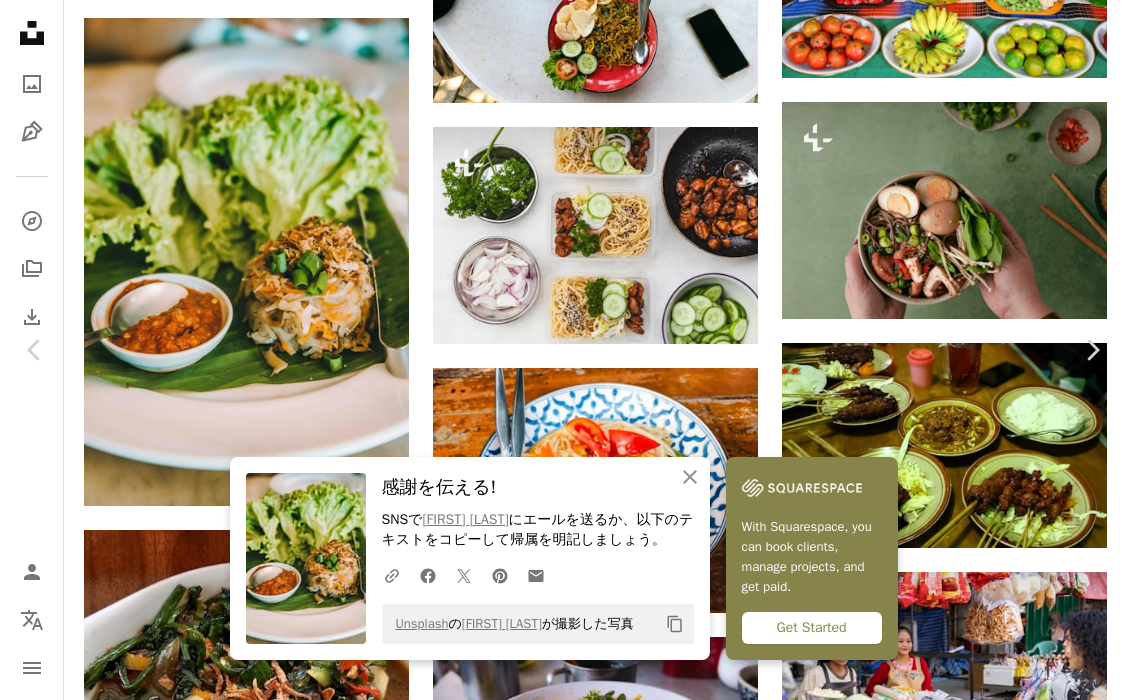 scroll, scrollTop: 227, scrollLeft: 0, axis: vertical 